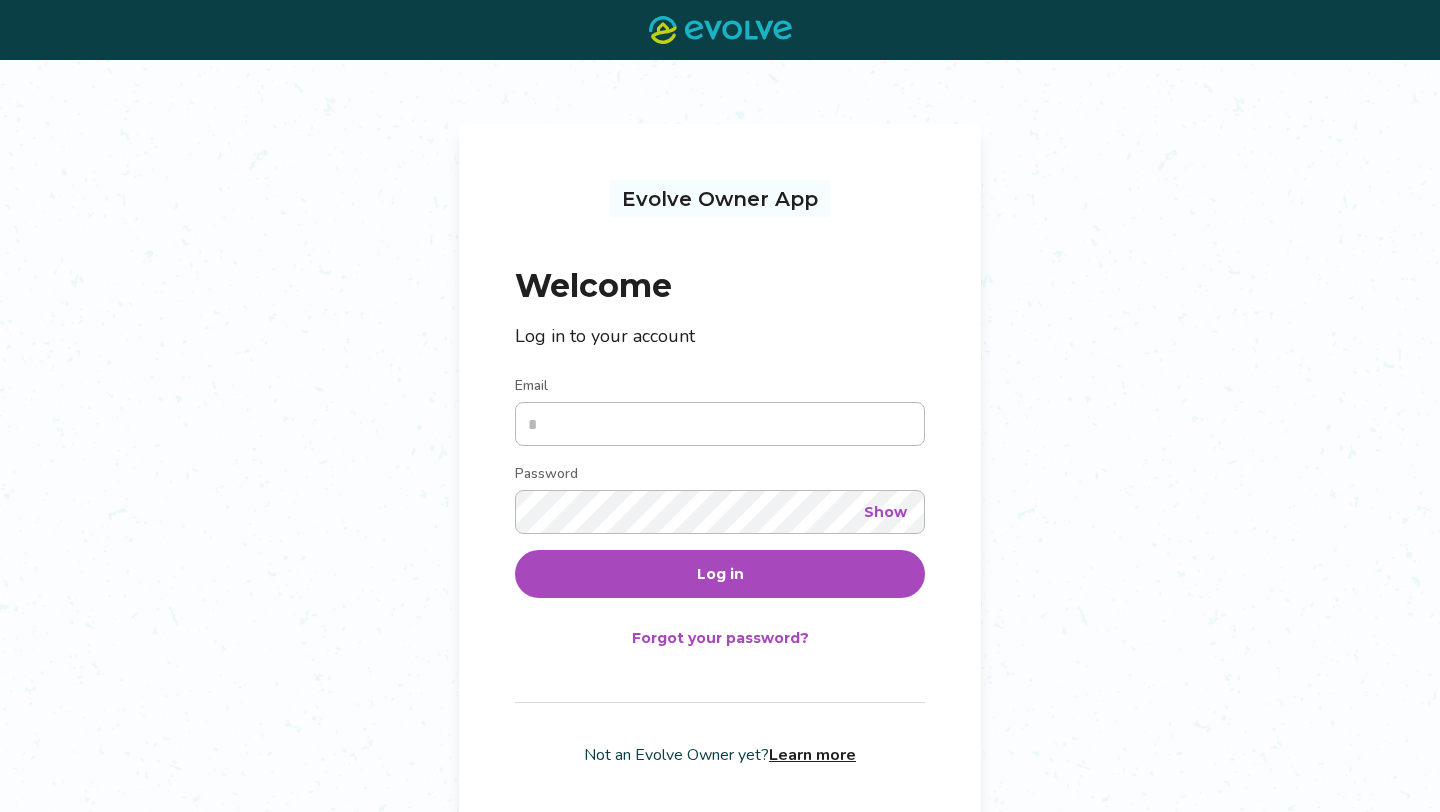 scroll, scrollTop: 0, scrollLeft: 0, axis: both 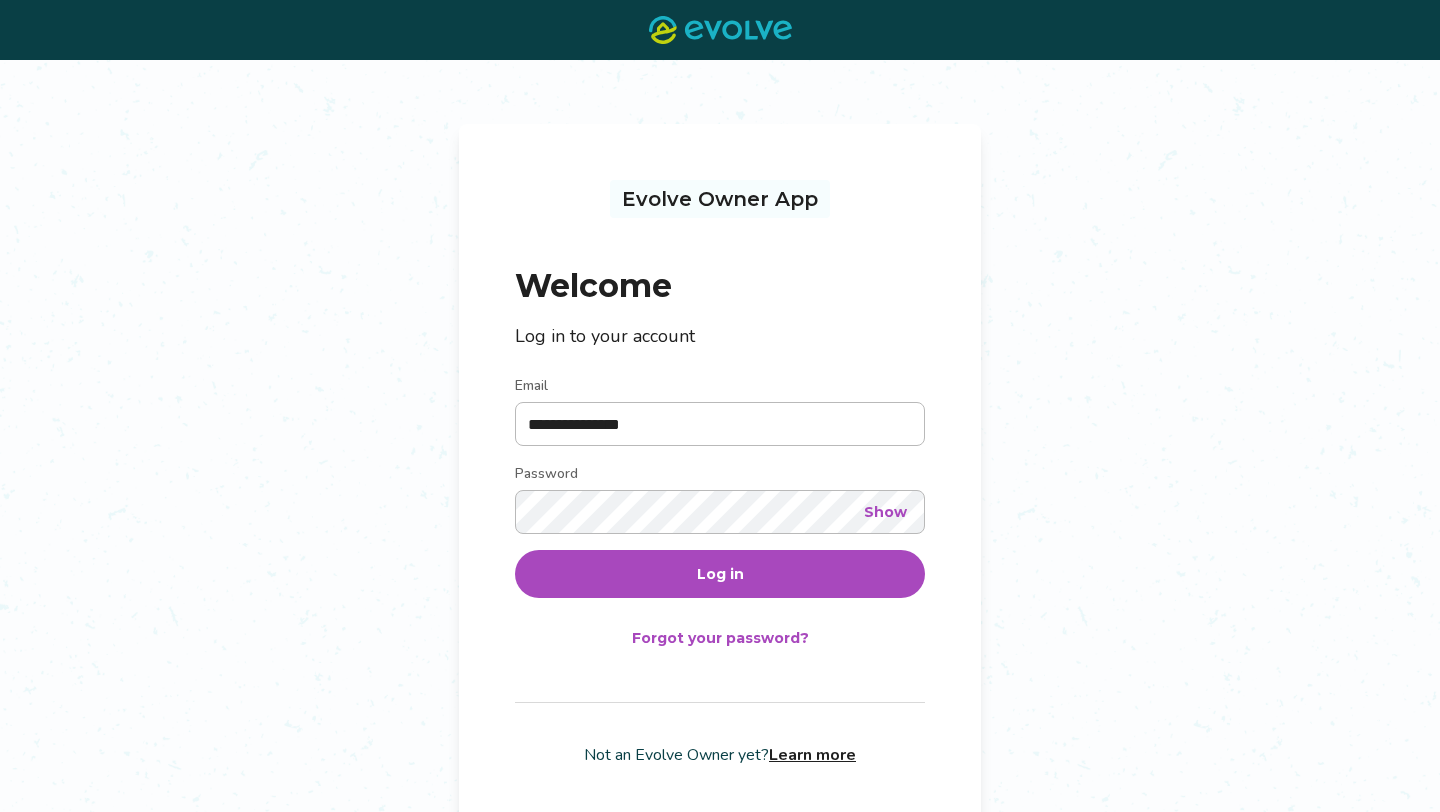 click on "Log in" at bounding box center [720, 574] 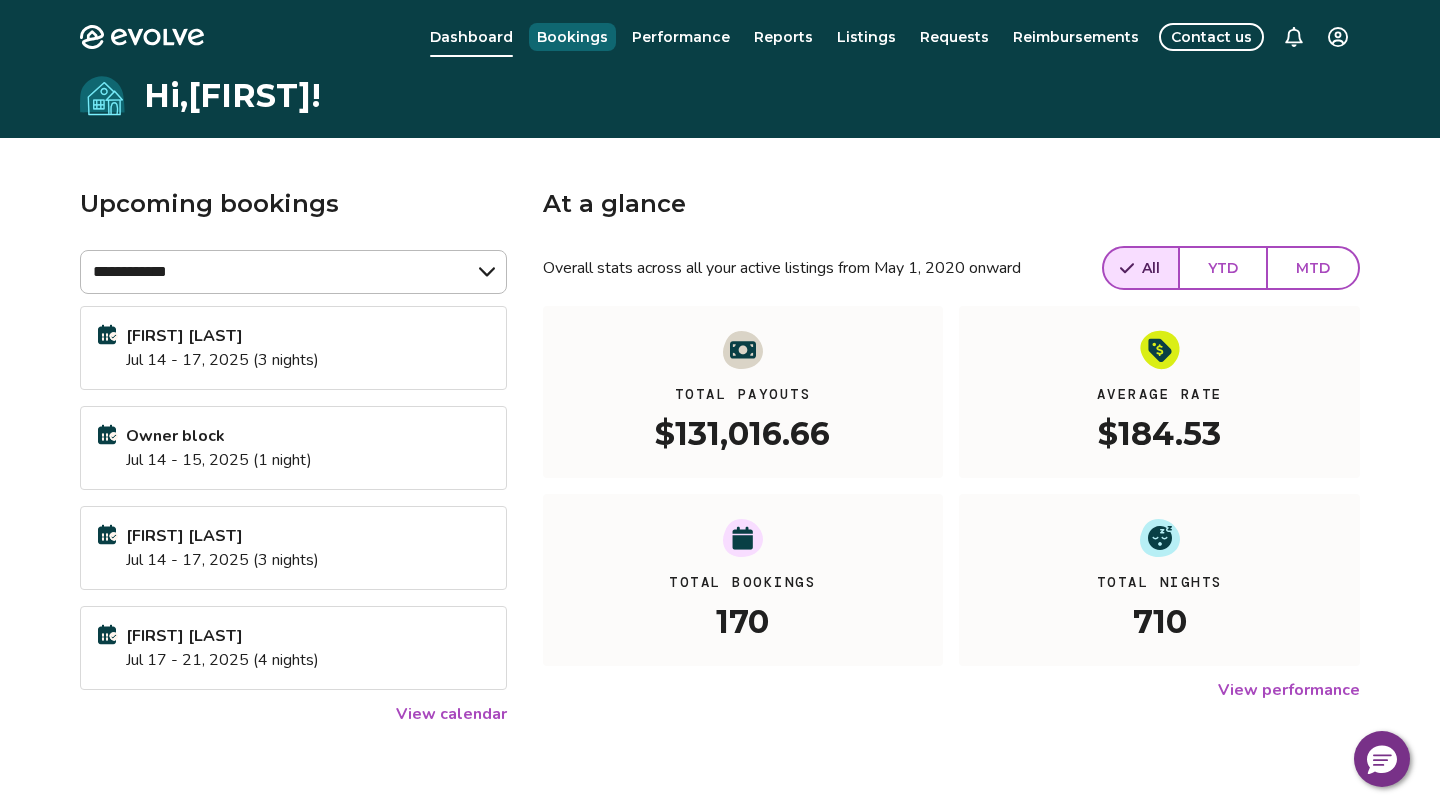 click on "Bookings" at bounding box center [572, 37] 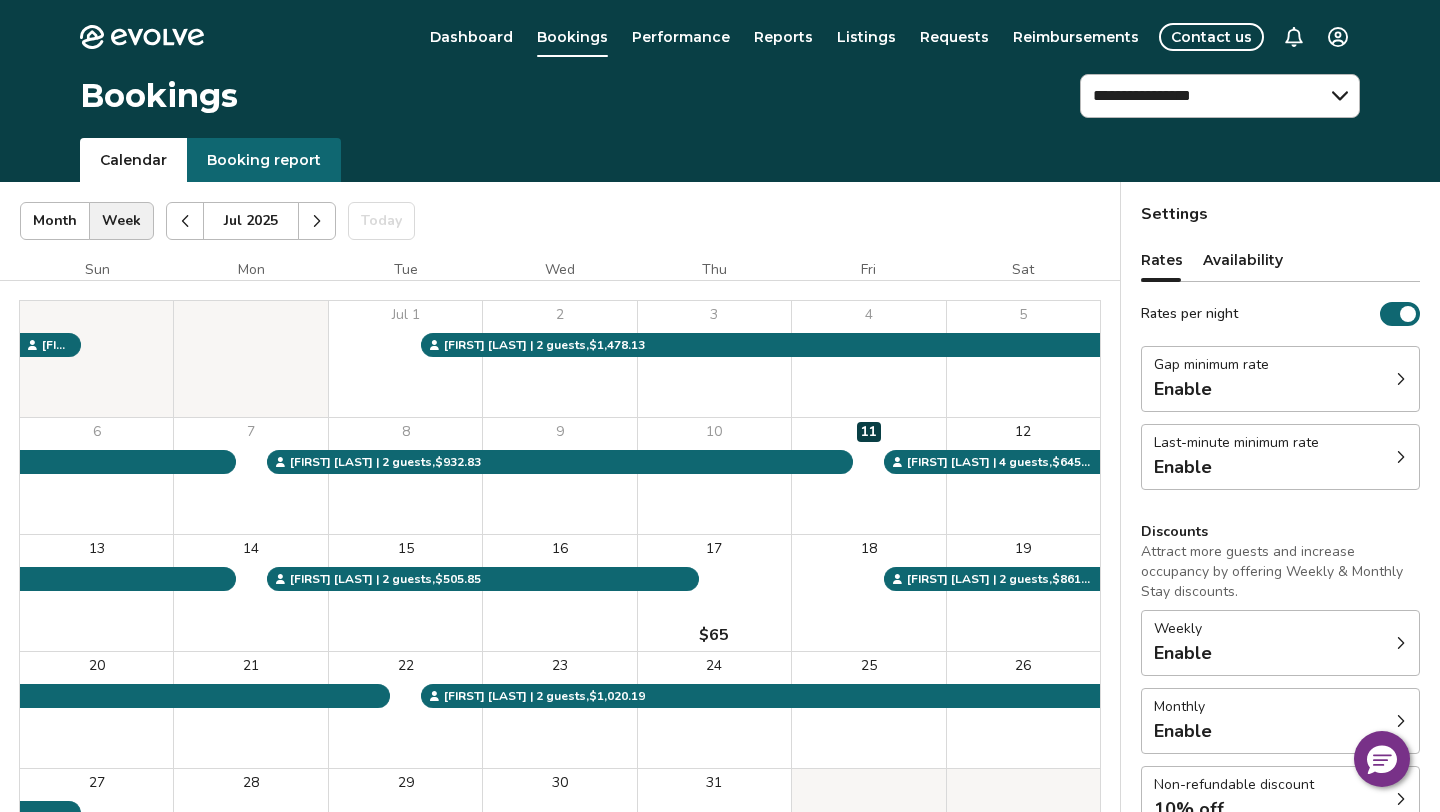 click on "Jul 1 2 3 4 5 6 7 8 9 10 11 12 13 14 15 16 17 $65 18 19 20 21 22 23 24 25 26 27 $110 28 $113 29 $112 30 $112 31 $111" at bounding box center [560, 593] 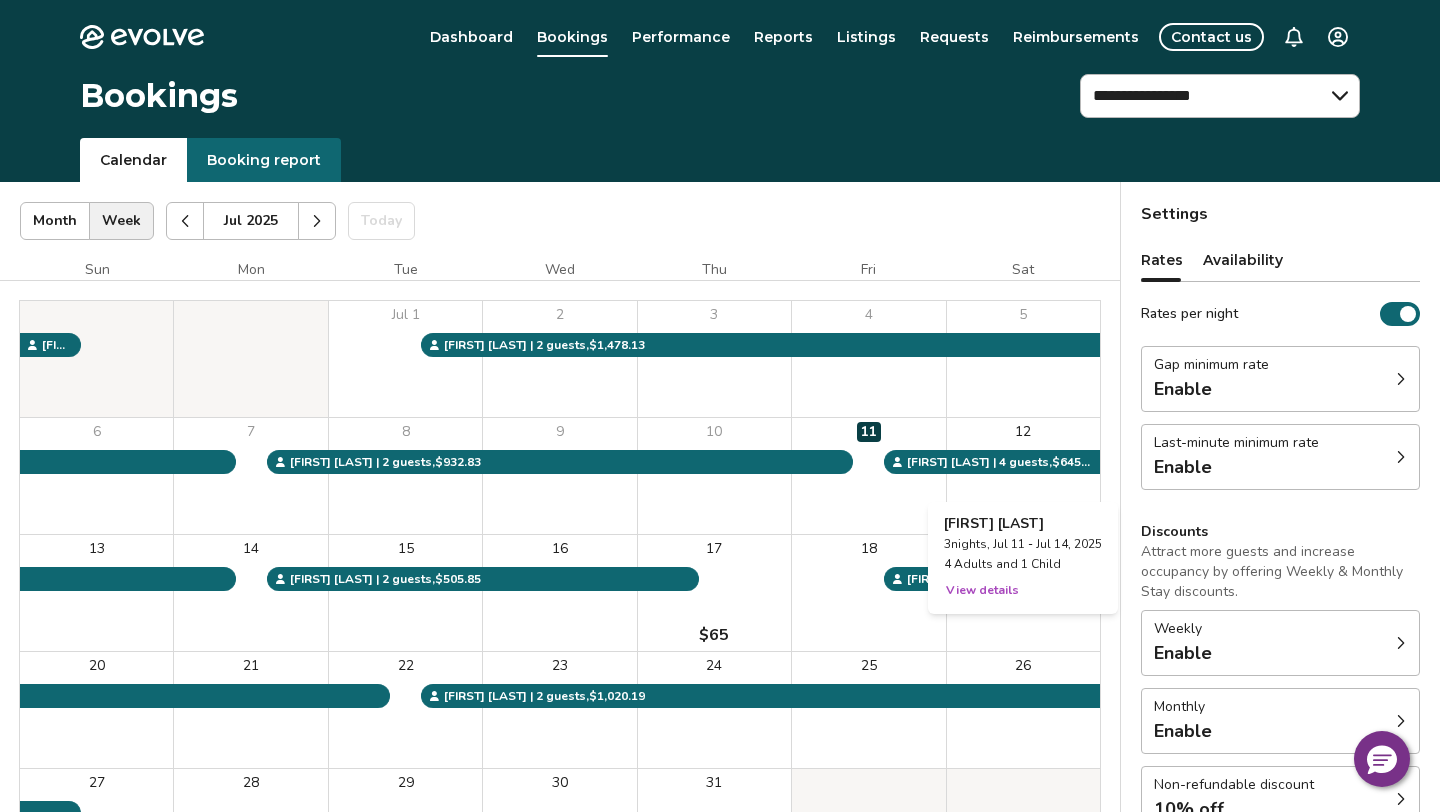 click on "12" at bounding box center (1023, 476) 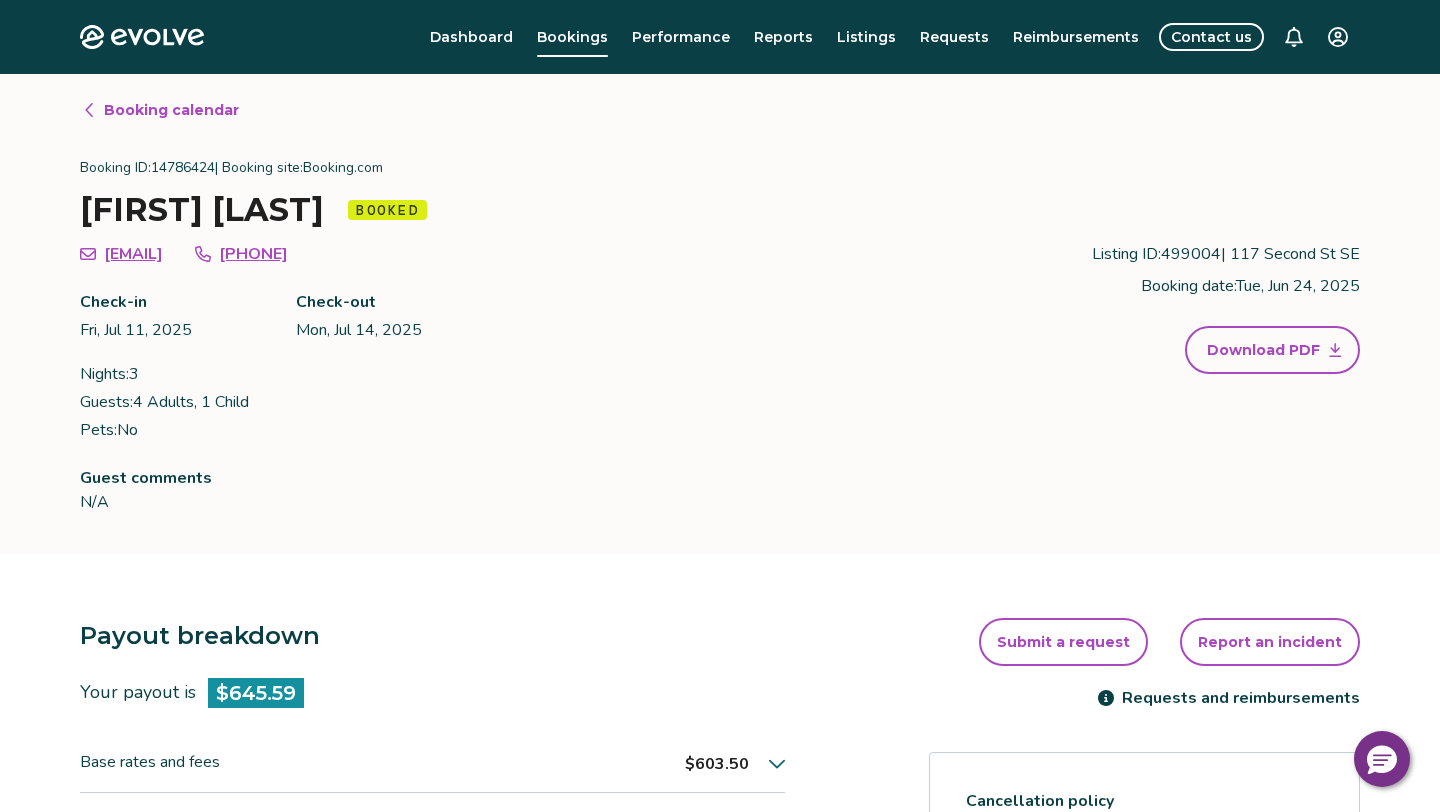 click 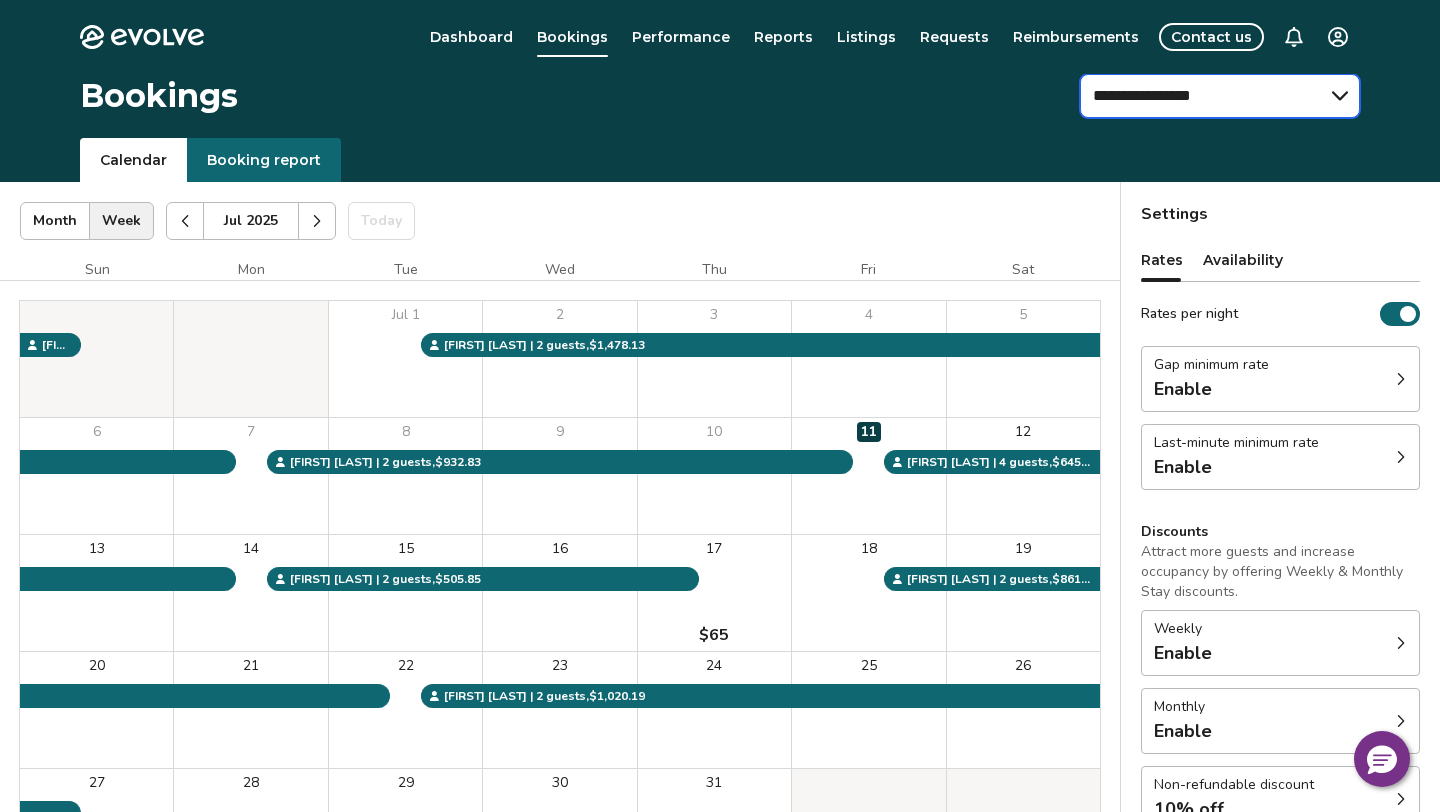 click on "**********" at bounding box center (1220, 96) 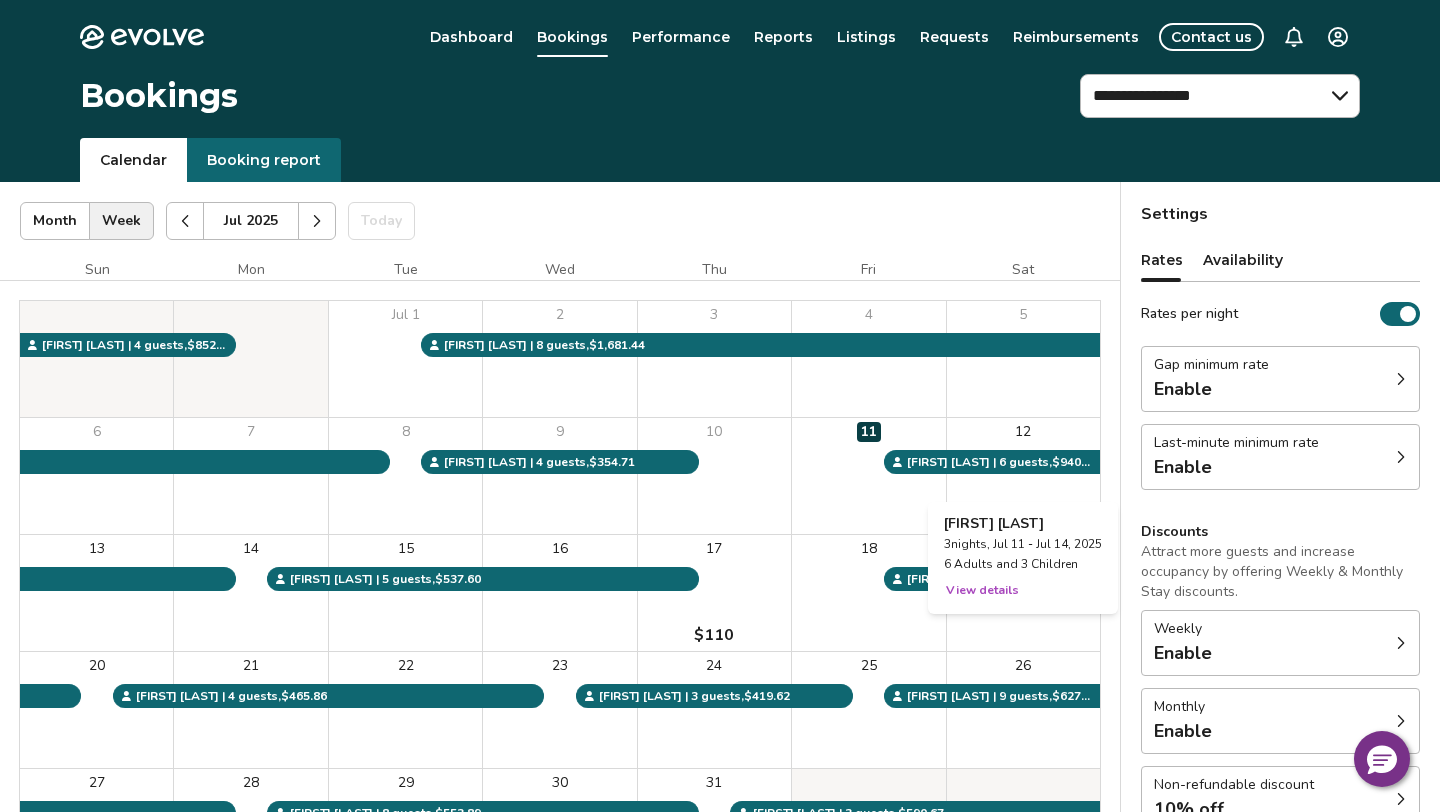 click on "12" at bounding box center [1023, 476] 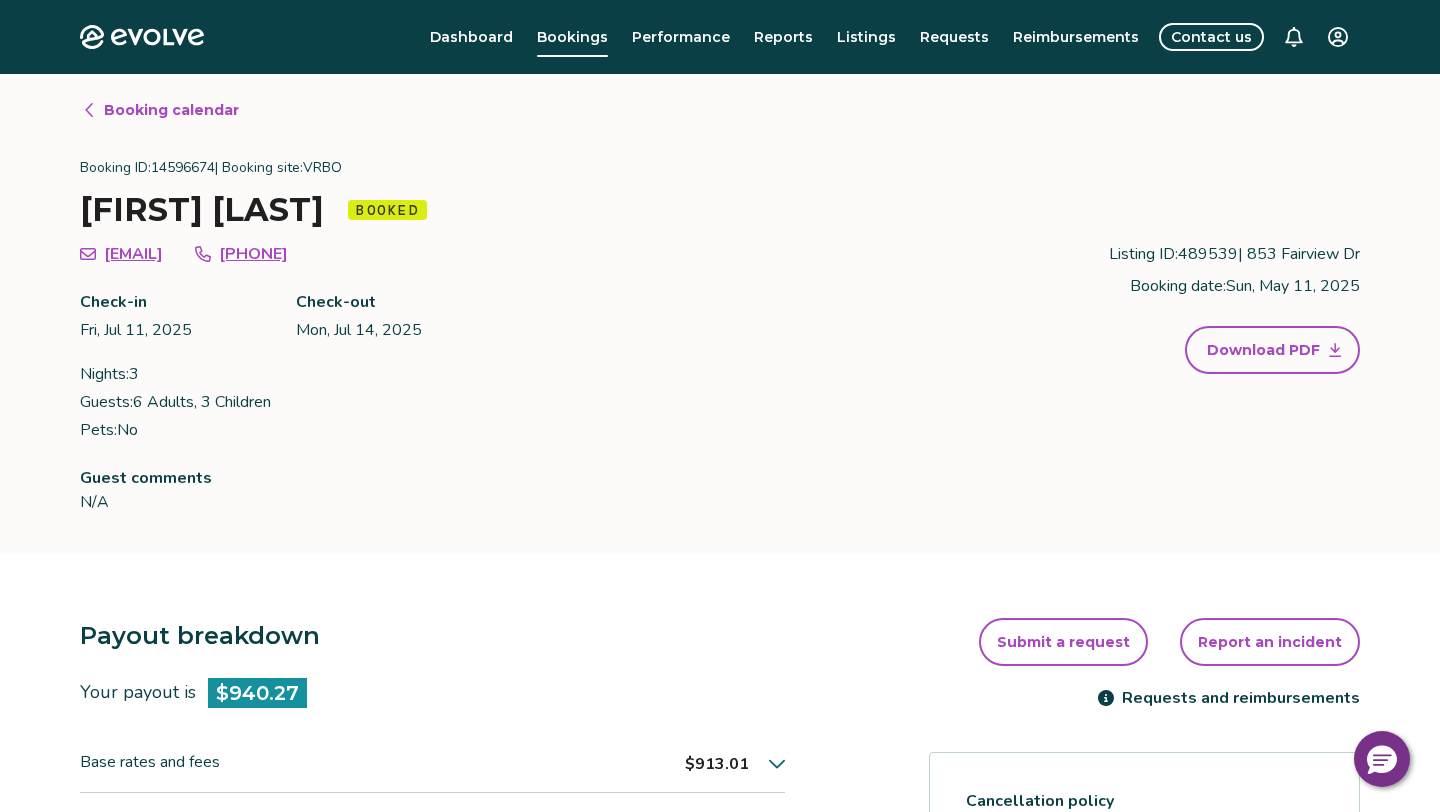 click on "Booking calendar" at bounding box center [171, 110] 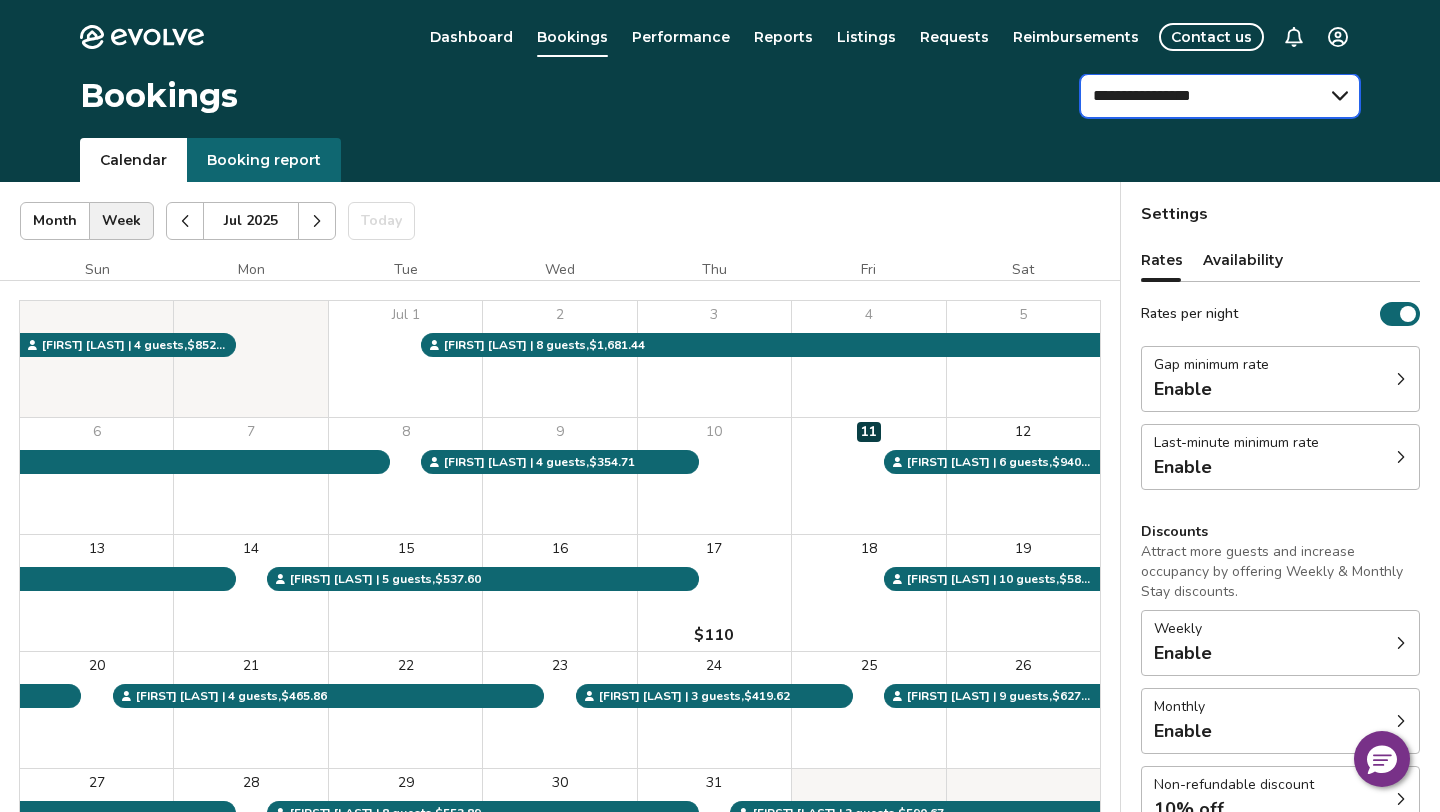 click on "**********" at bounding box center (1220, 96) 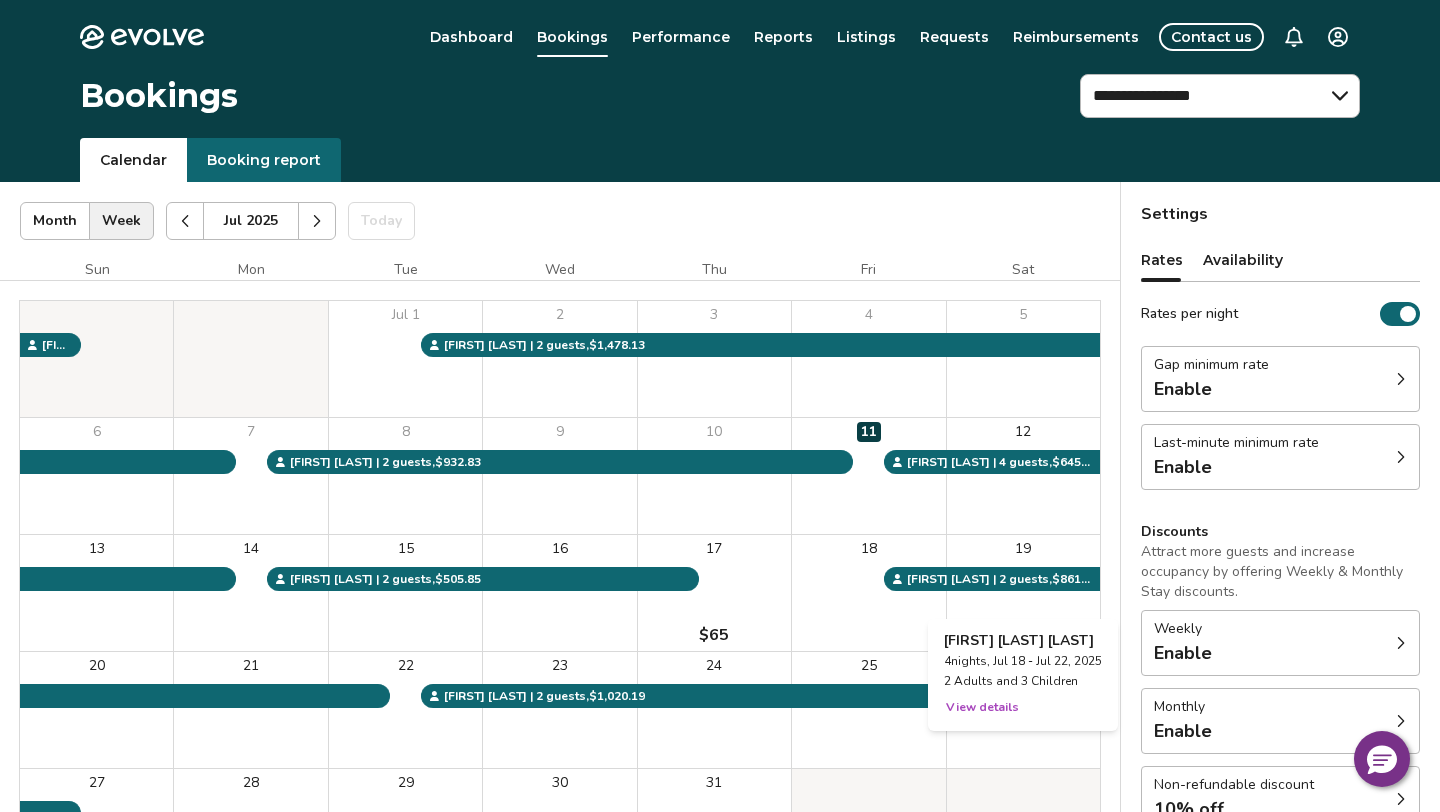 click on "19" at bounding box center [1023, 593] 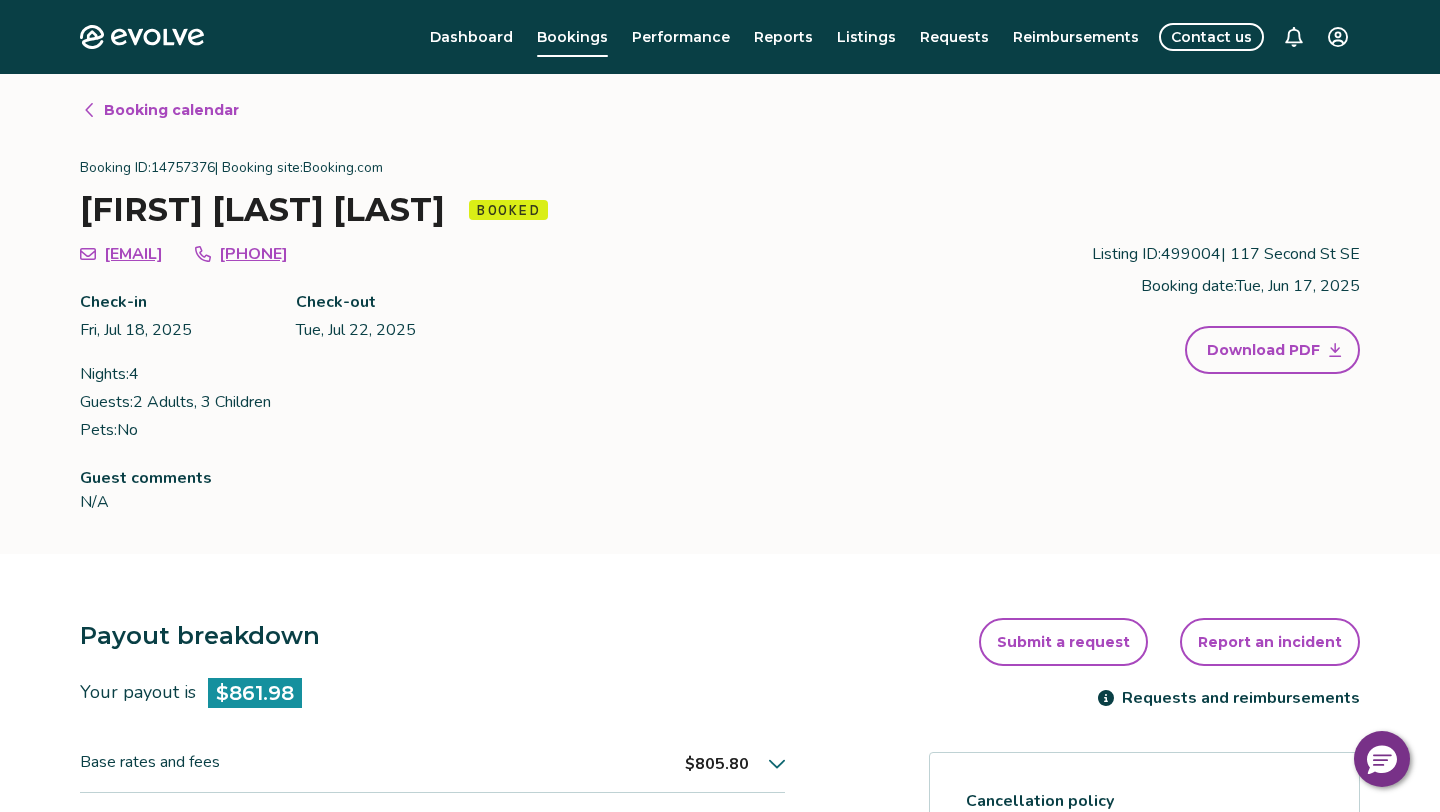click 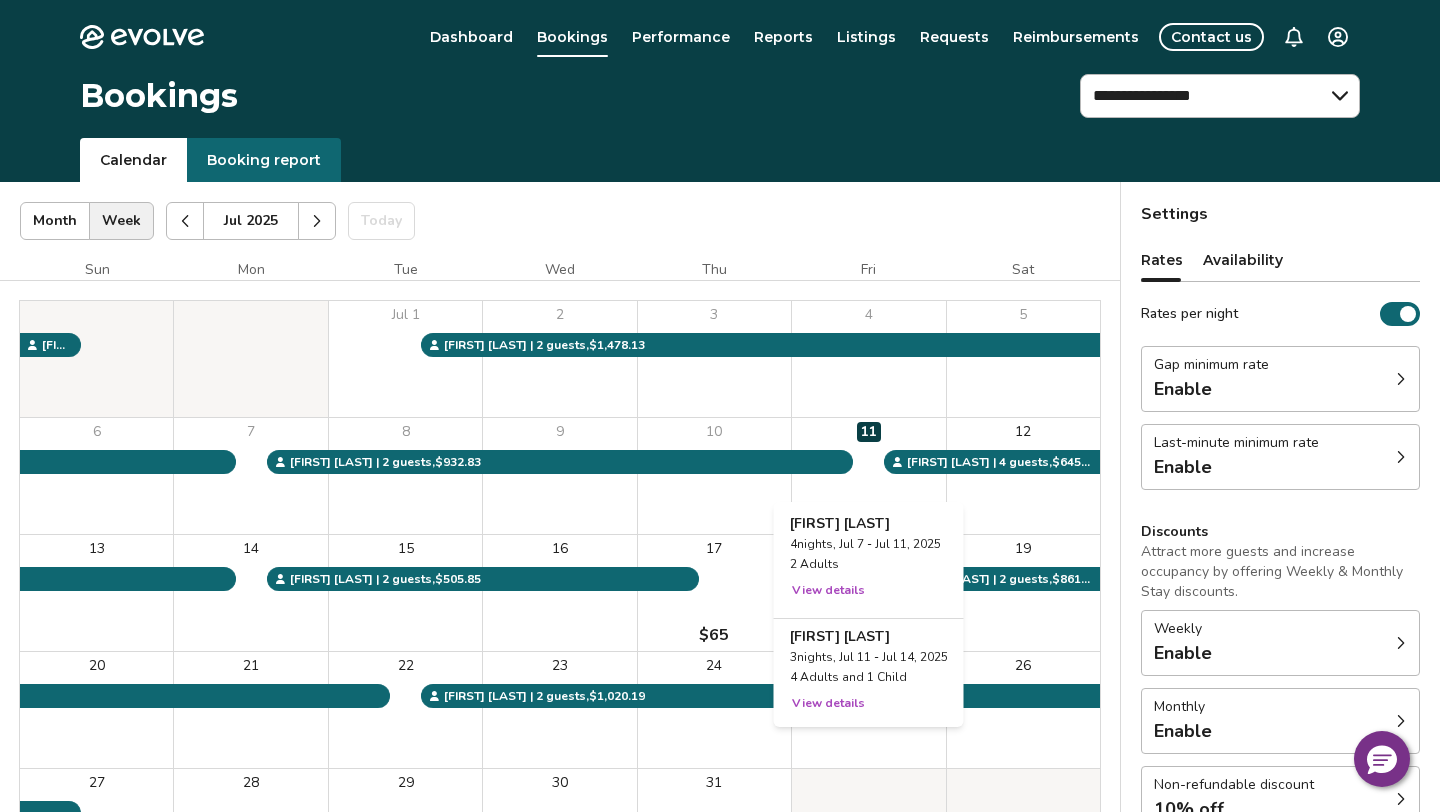 click on "11" at bounding box center (868, 476) 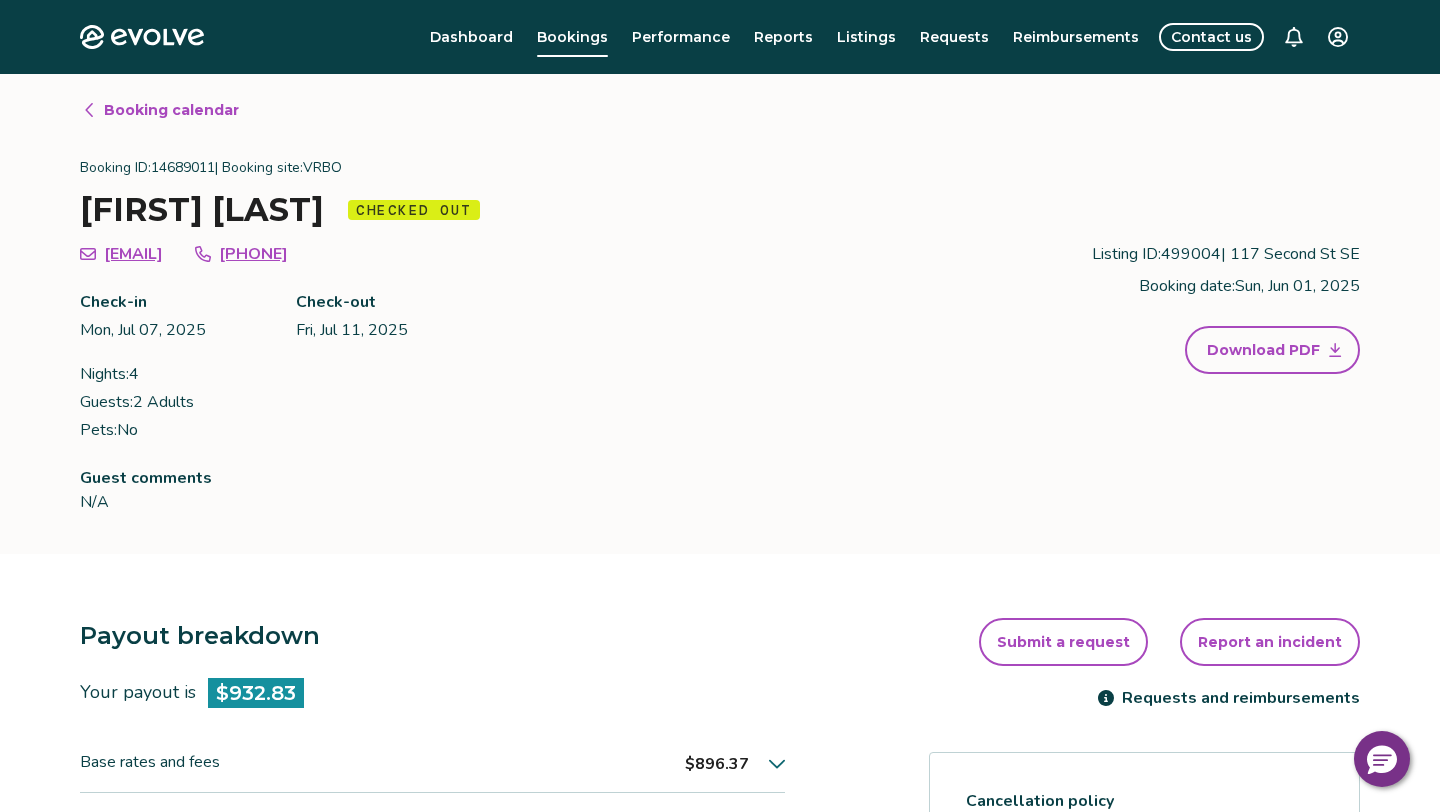 click 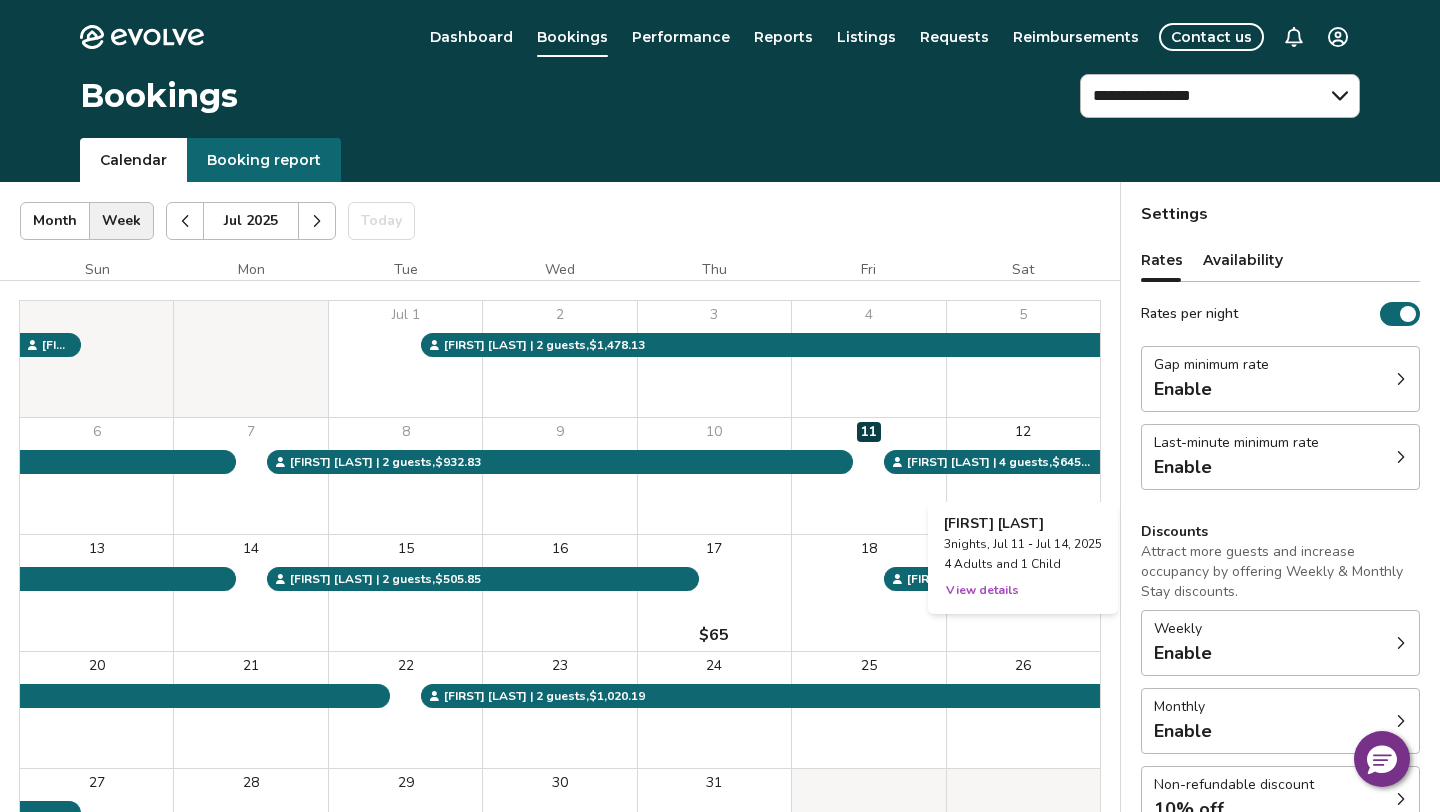 click on "12" at bounding box center (1023, 476) 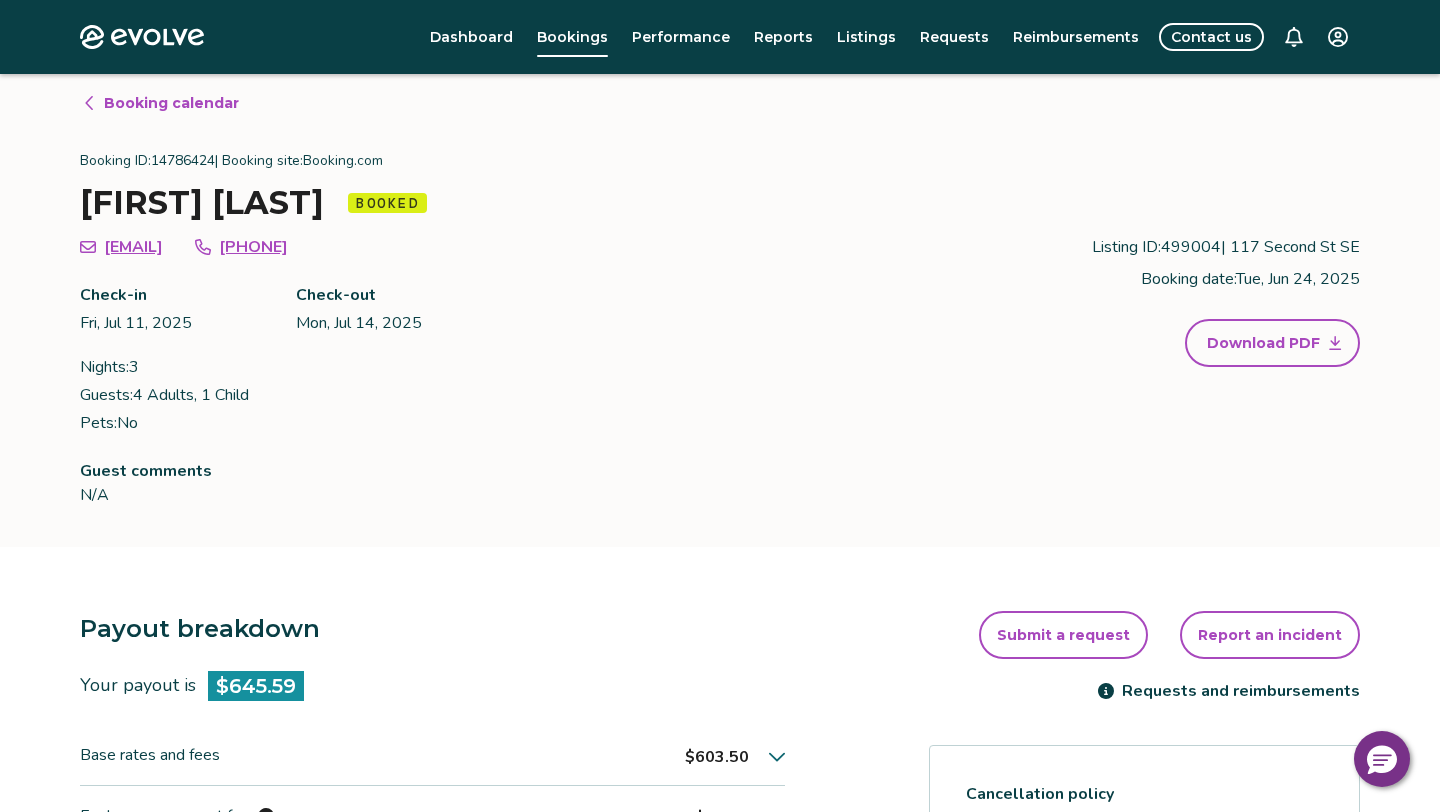 scroll, scrollTop: 0, scrollLeft: 0, axis: both 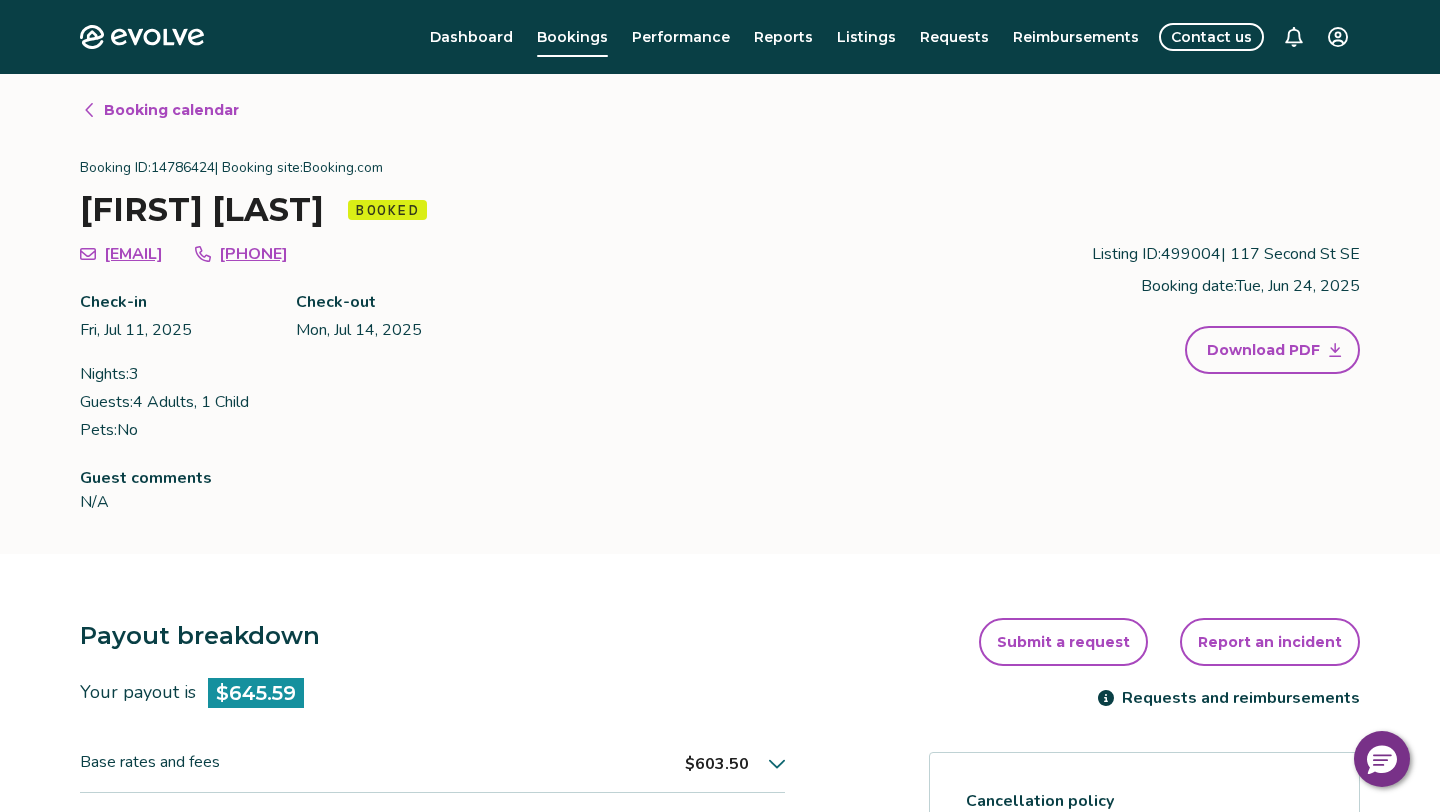 click on "Evolve Dashboard Bookings Performance Reports Listings Requests Reimbursements Contact us Booking calendar Booking ID: 14786424 | Booking site: Booking.com [FIRST] [LAST] Booked [EMAIL] +15555761598 Check-in Fri, Jul 11, 2025 Check-out Mon, Jul 14, 2025 Nights: 3 Guests: 4 Adults, 1 Child Pets: No Listing ID: 499004 | 117 Second St SE Booking date: Tue, Jun 24, 2025 Download PDF Guest comments N/A Payout breakdown Your payout is $645.59 Base rates and fees $603.50 Evolve management fee -$60.35 Your tax responsibility $102.44 Your payout $645.59 It may take 5-9 business days for payouts to appear in your bank account after a guest checks in. Transactions and line items Transactions Line items Processing date Amount Transactions total $645.59 Jul 13, 2025 $645.59 Submit a request Report an incident Requests and reimbursements Cancellation policy Cancel guest booking (877) 818-1014 . Request to cancel booking © 2013-Present Evolve Vacation Rental Network Privacy Policy |" at bounding box center (720, 783) 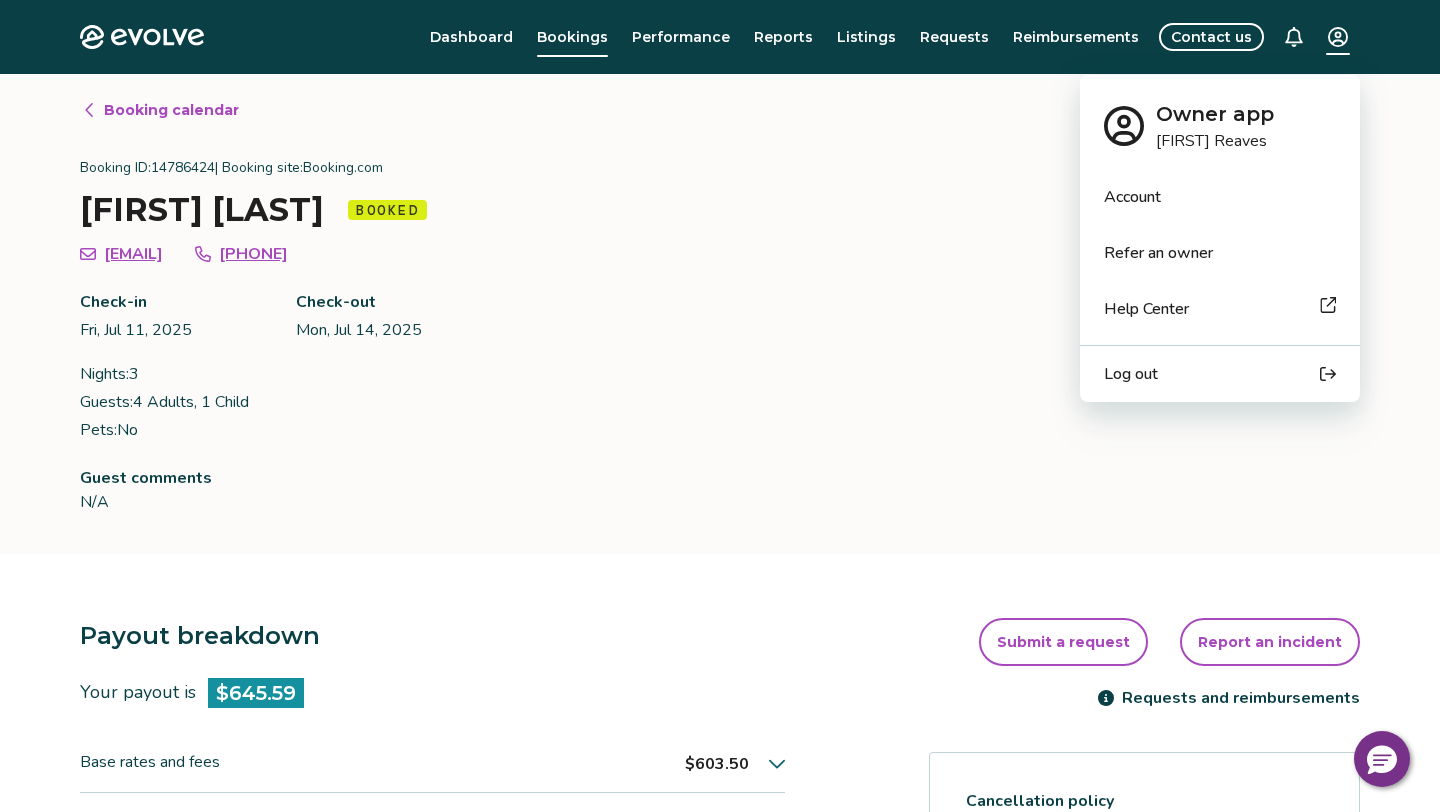 click on "Log out" at bounding box center [1131, 374] 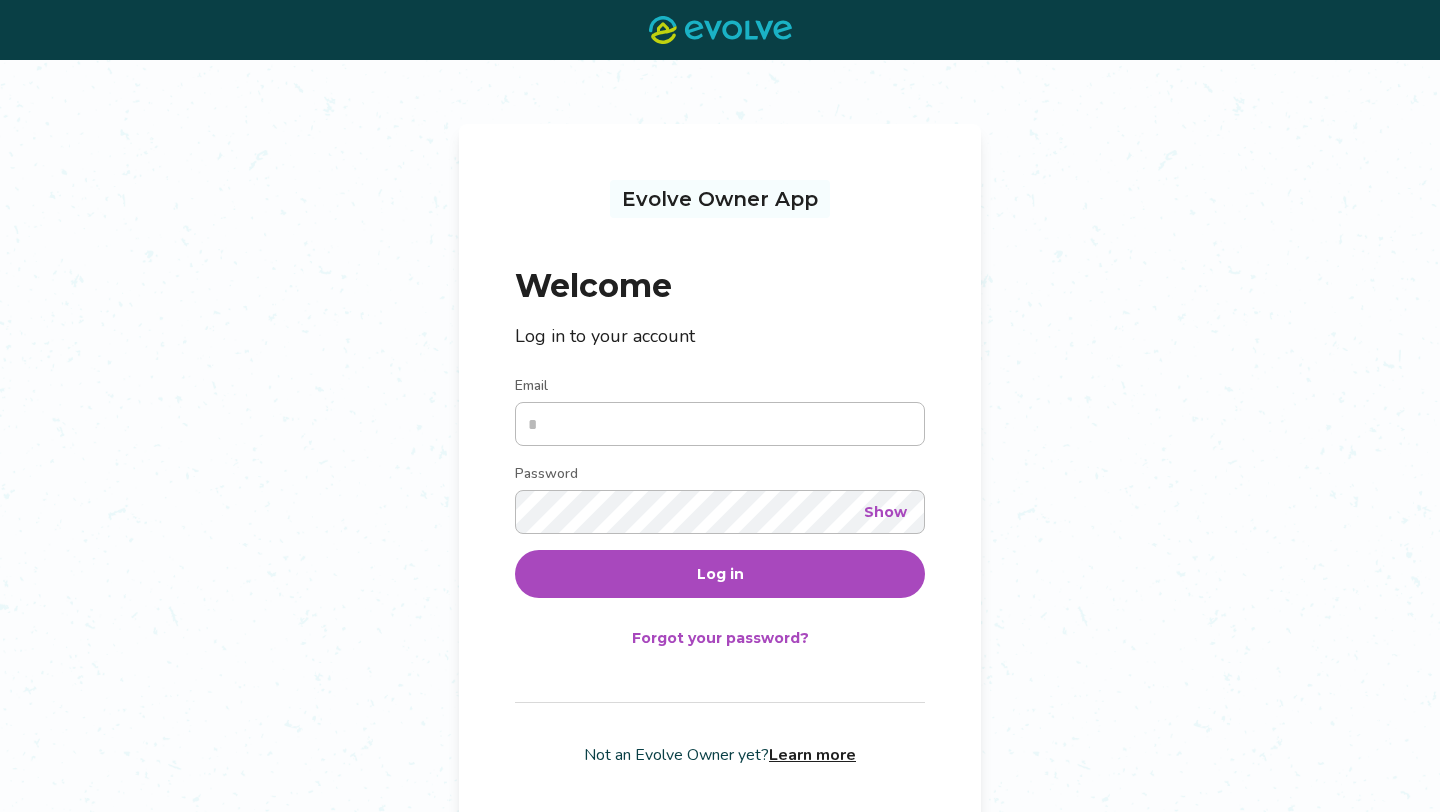 scroll, scrollTop: 0, scrollLeft: 0, axis: both 